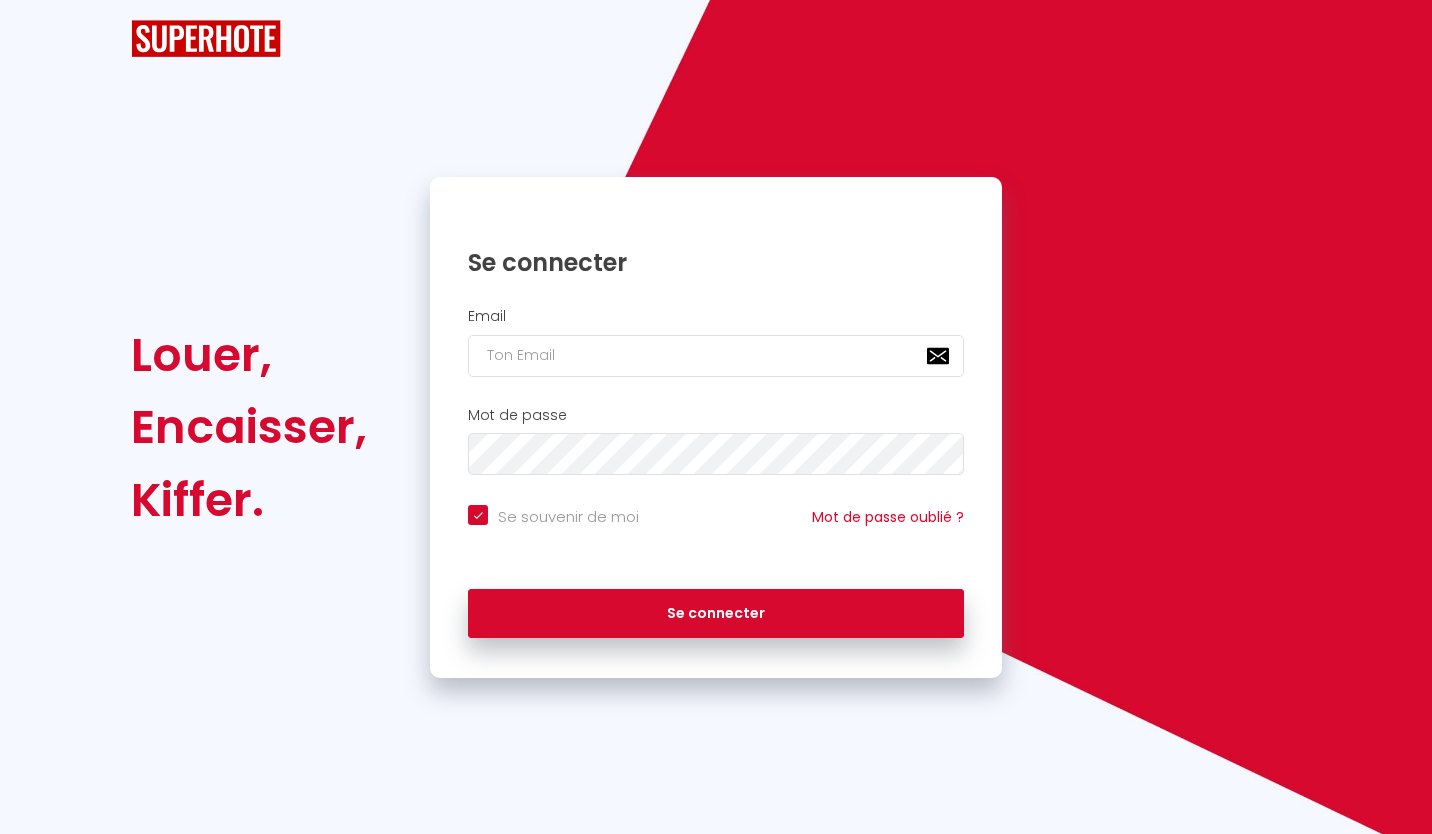 scroll, scrollTop: 0, scrollLeft: 0, axis: both 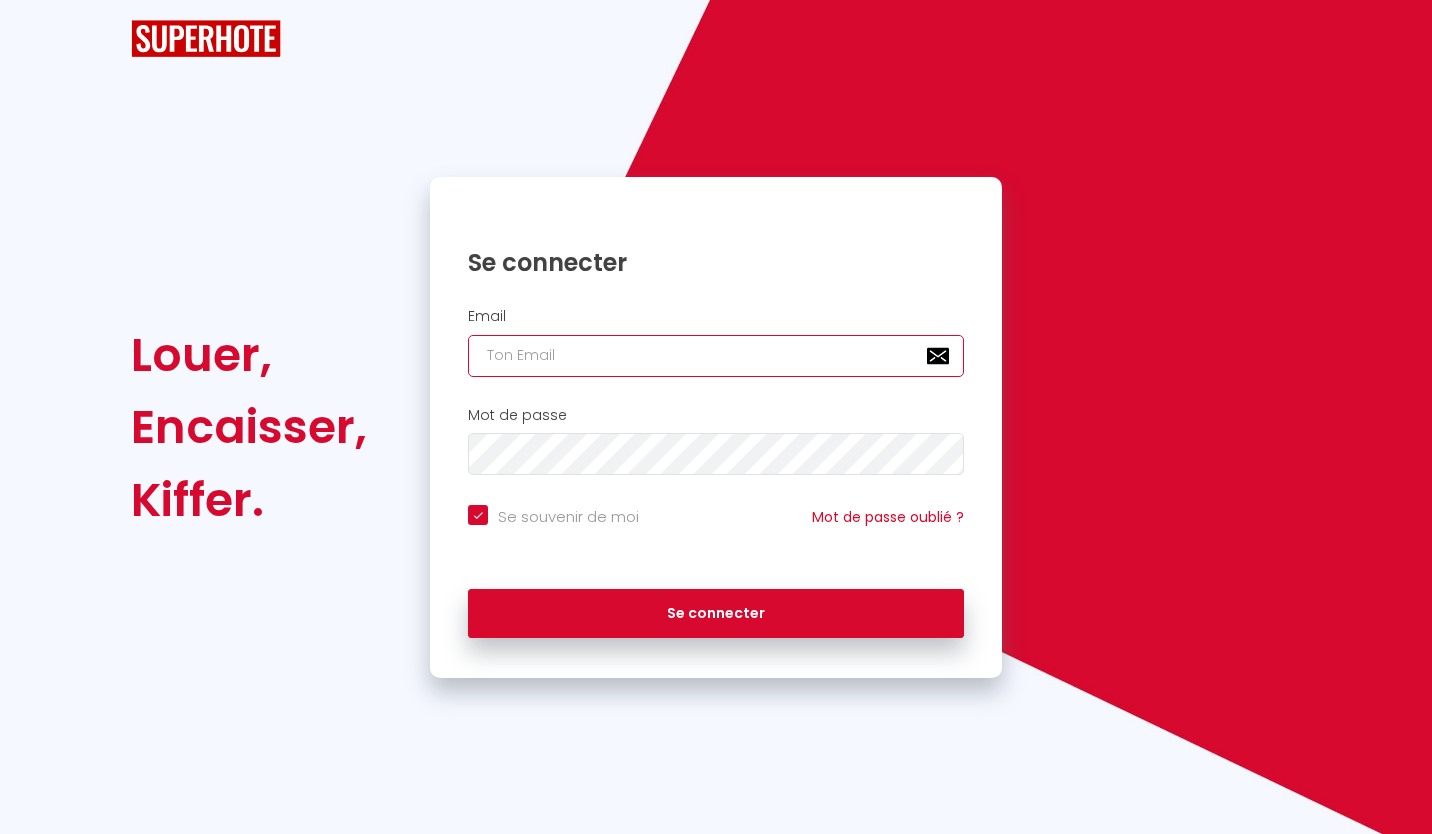 click at bounding box center (716, 356) 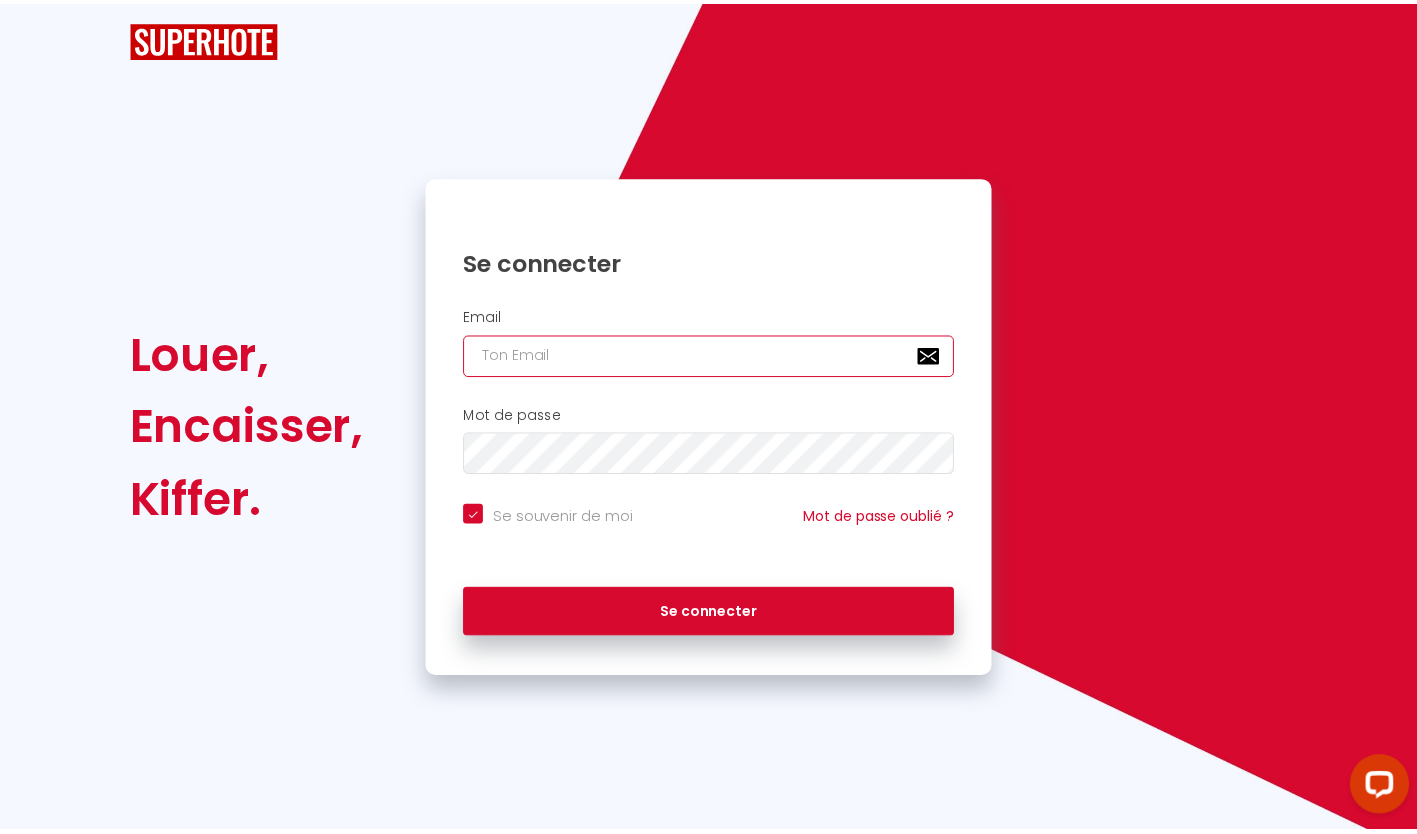 scroll, scrollTop: 0, scrollLeft: 0, axis: both 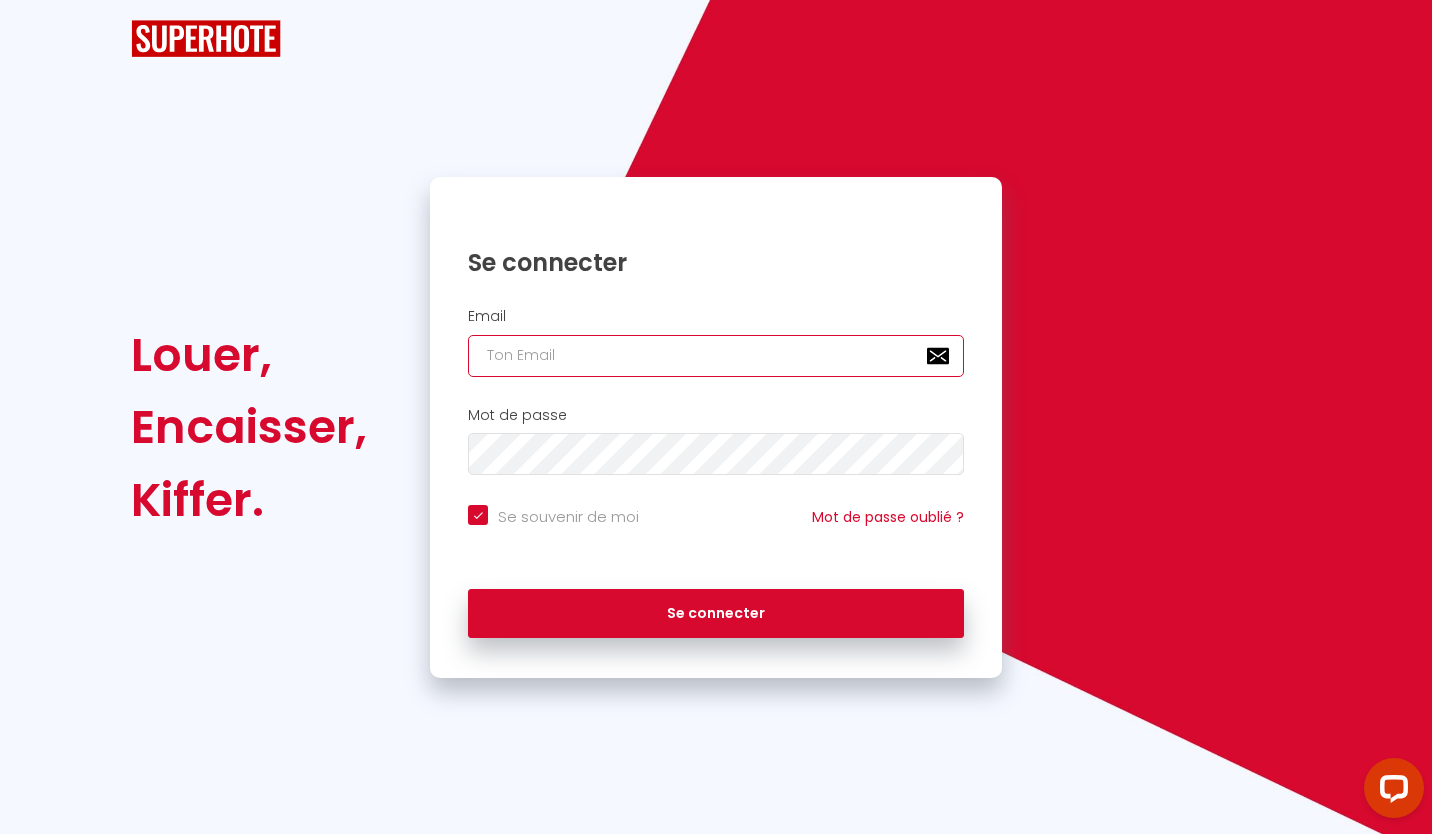 type on "[EMAIL_ADDRESS][DOMAIN_NAME]" 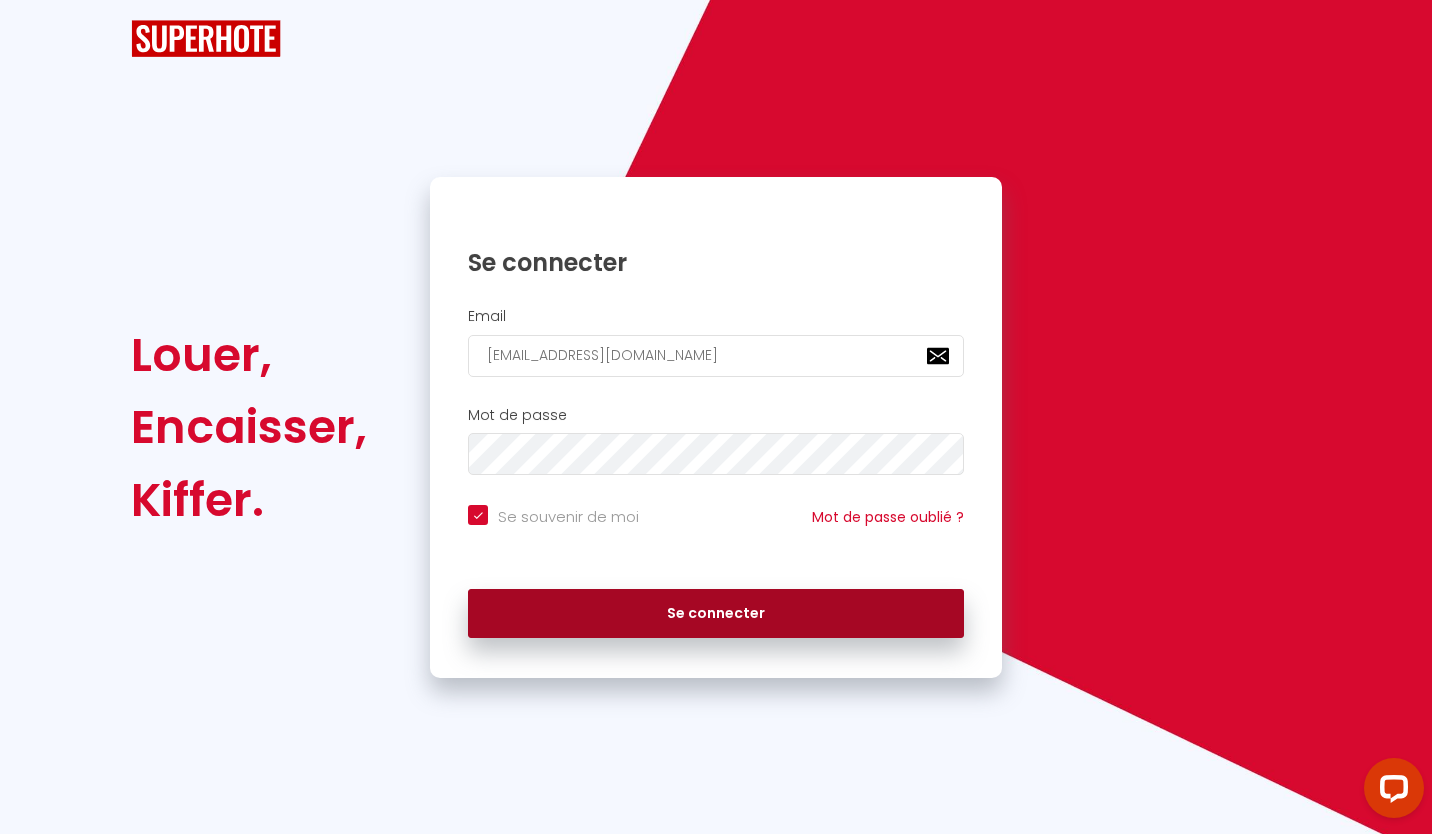 click on "Se connecter" at bounding box center (716, 614) 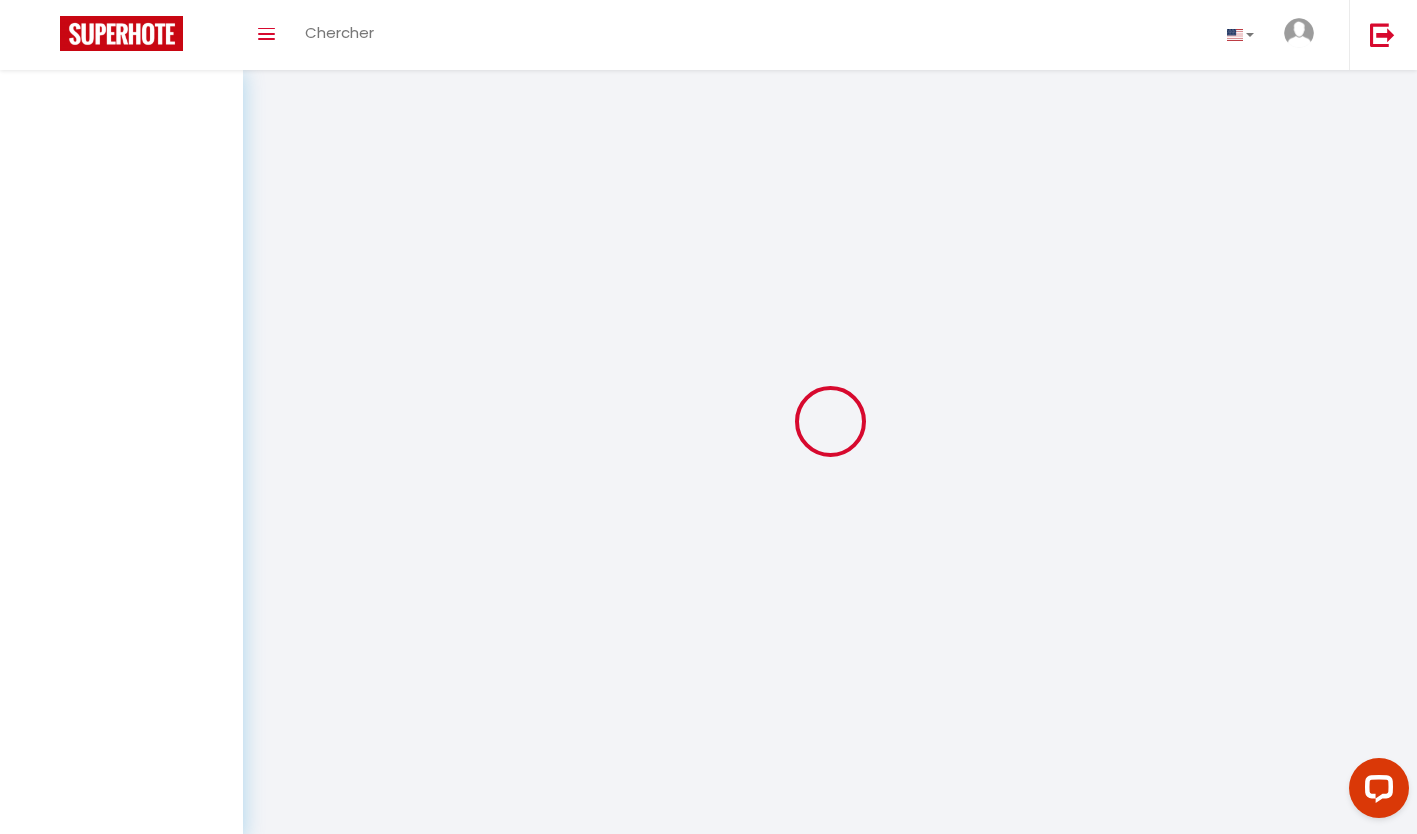 select 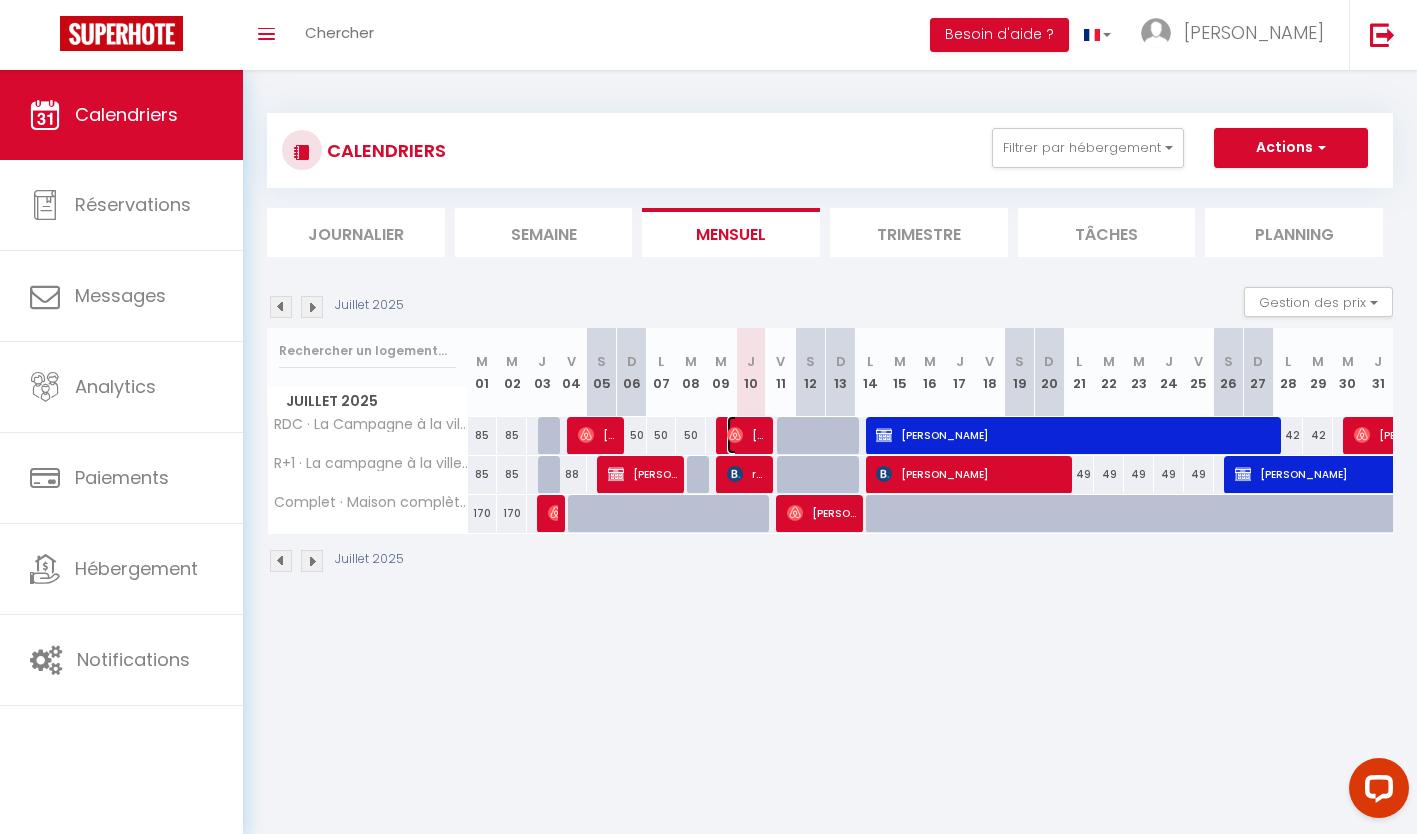 click on "[PERSON_NAME]" at bounding box center (747, 435) 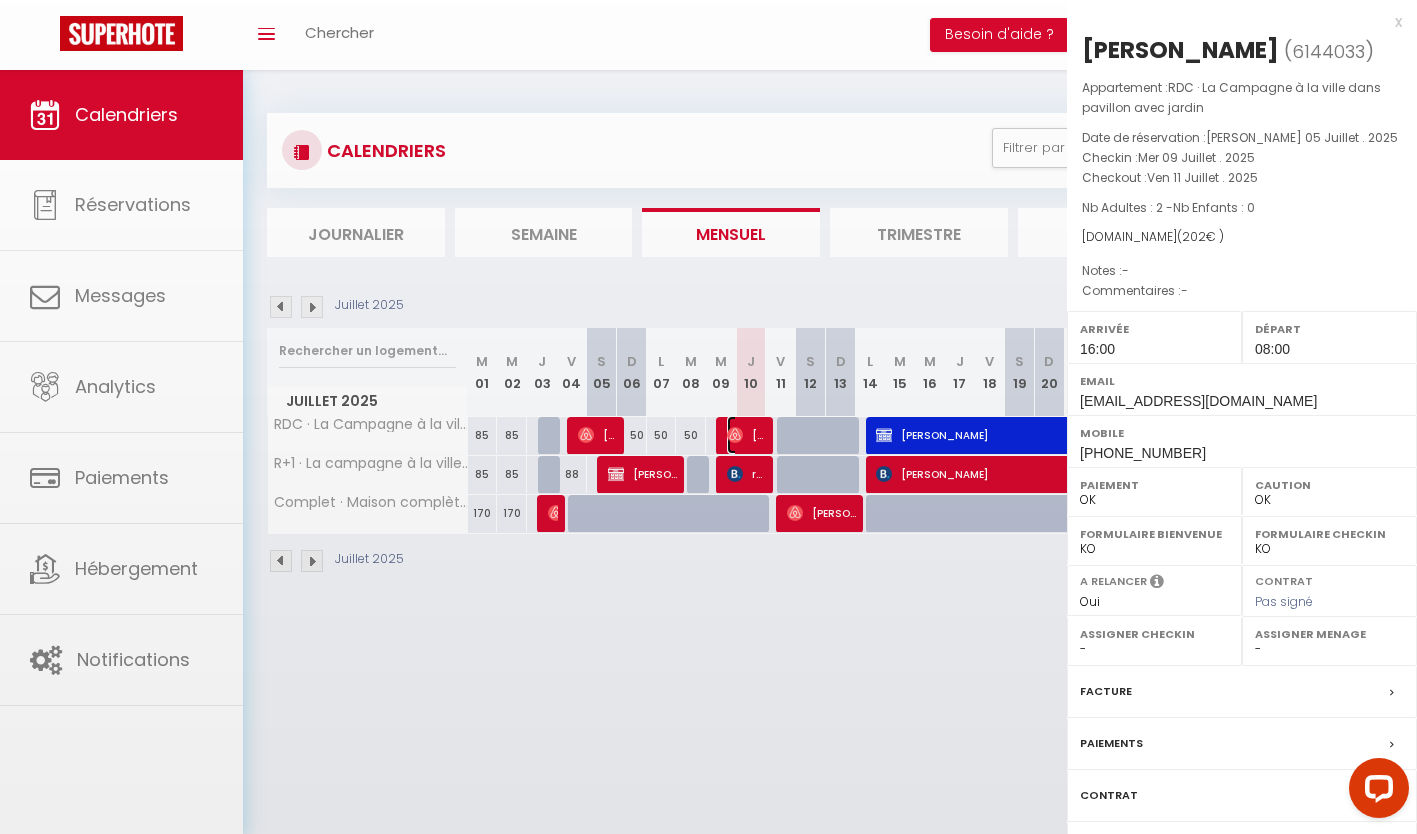 select on "41313" 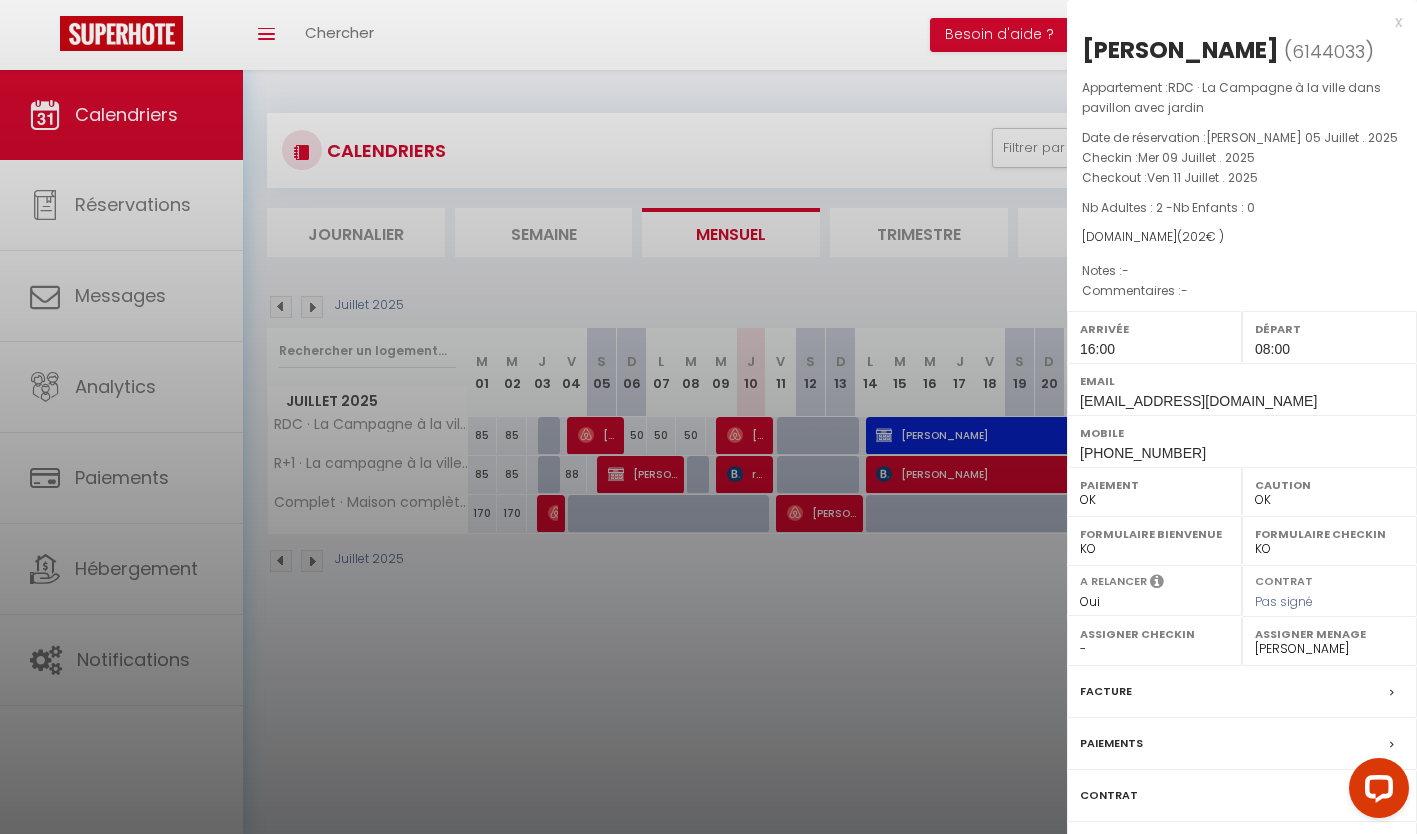 click at bounding box center [708, 417] 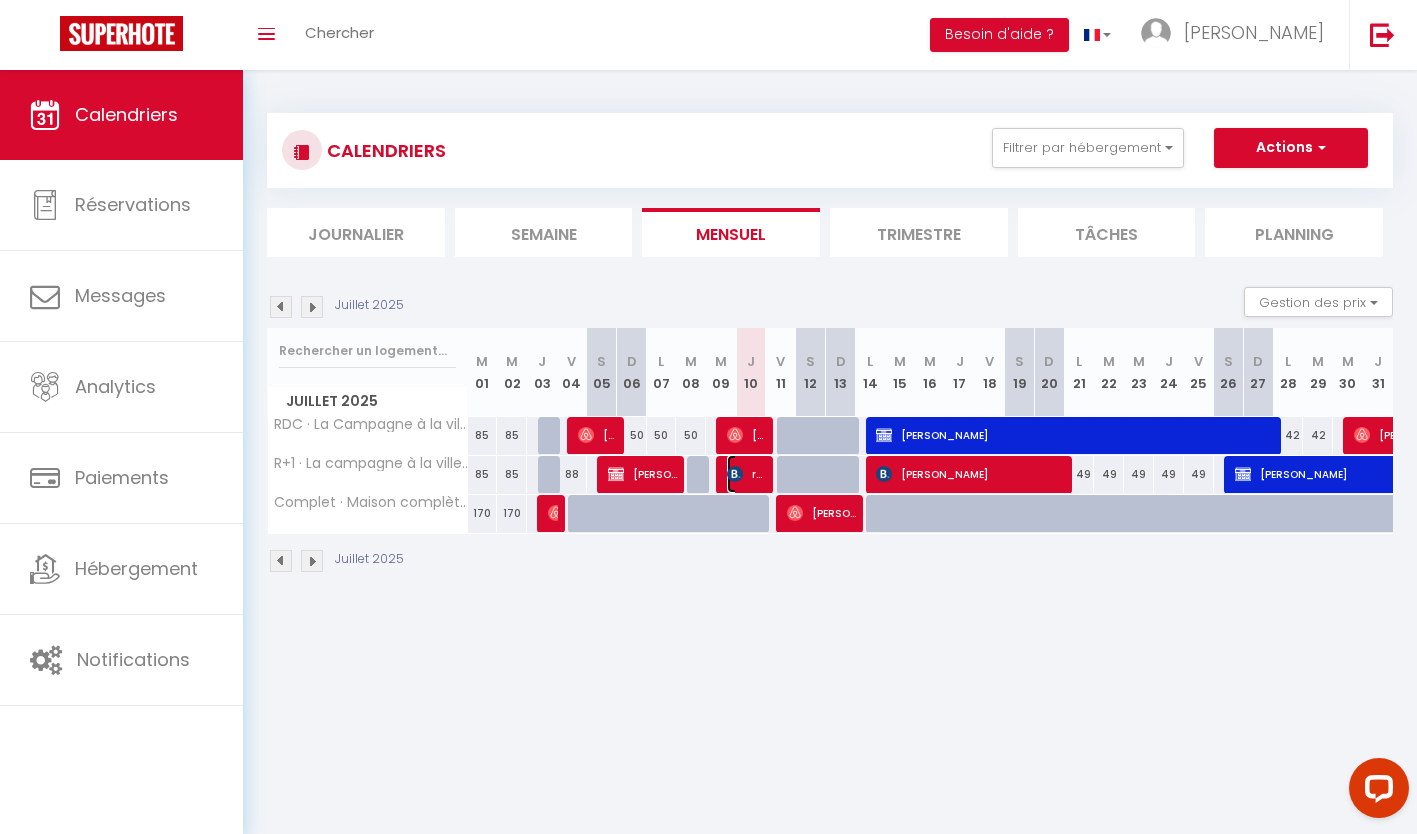 click on "renov-btp Slassi" at bounding box center [747, 474] 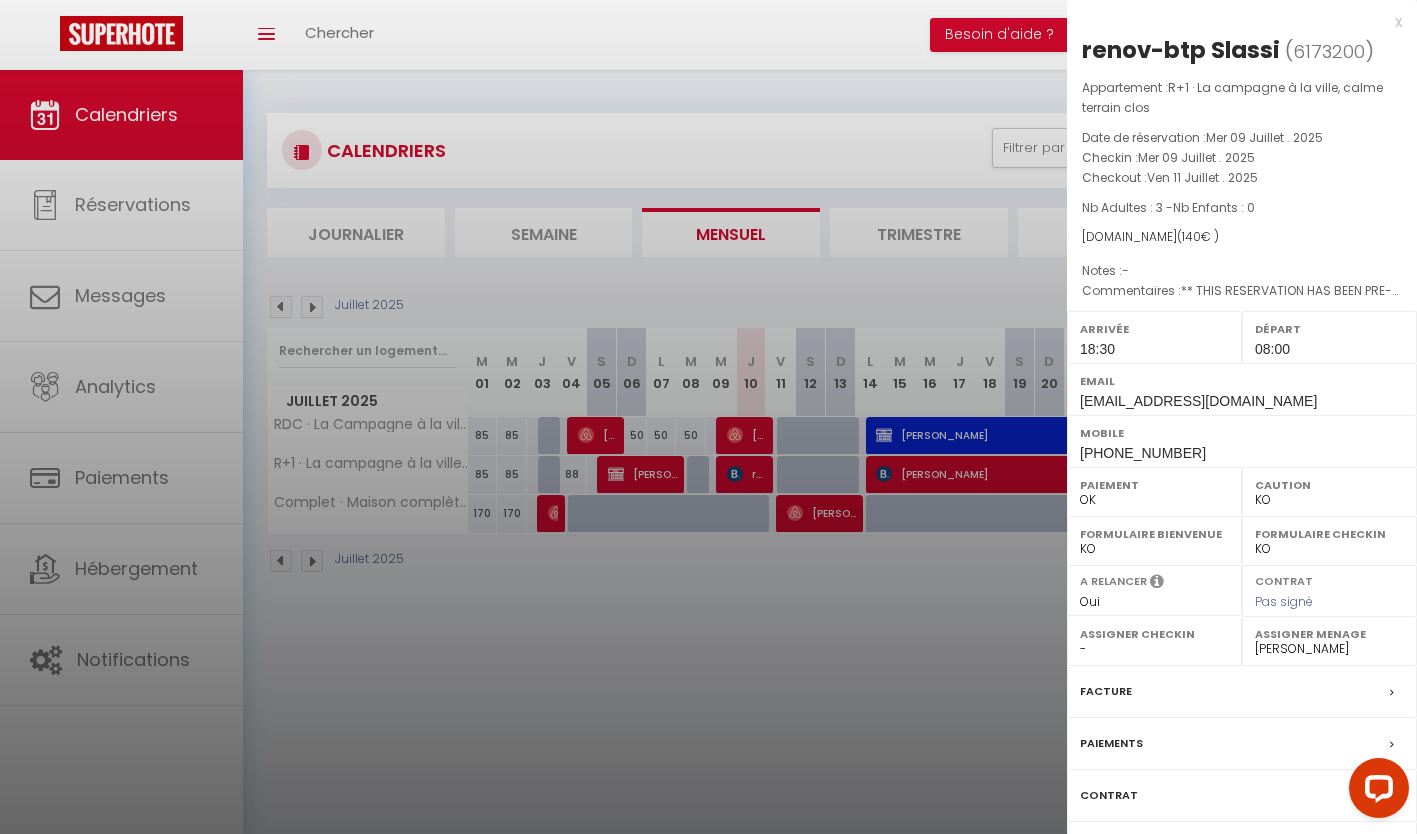 click at bounding box center [708, 417] 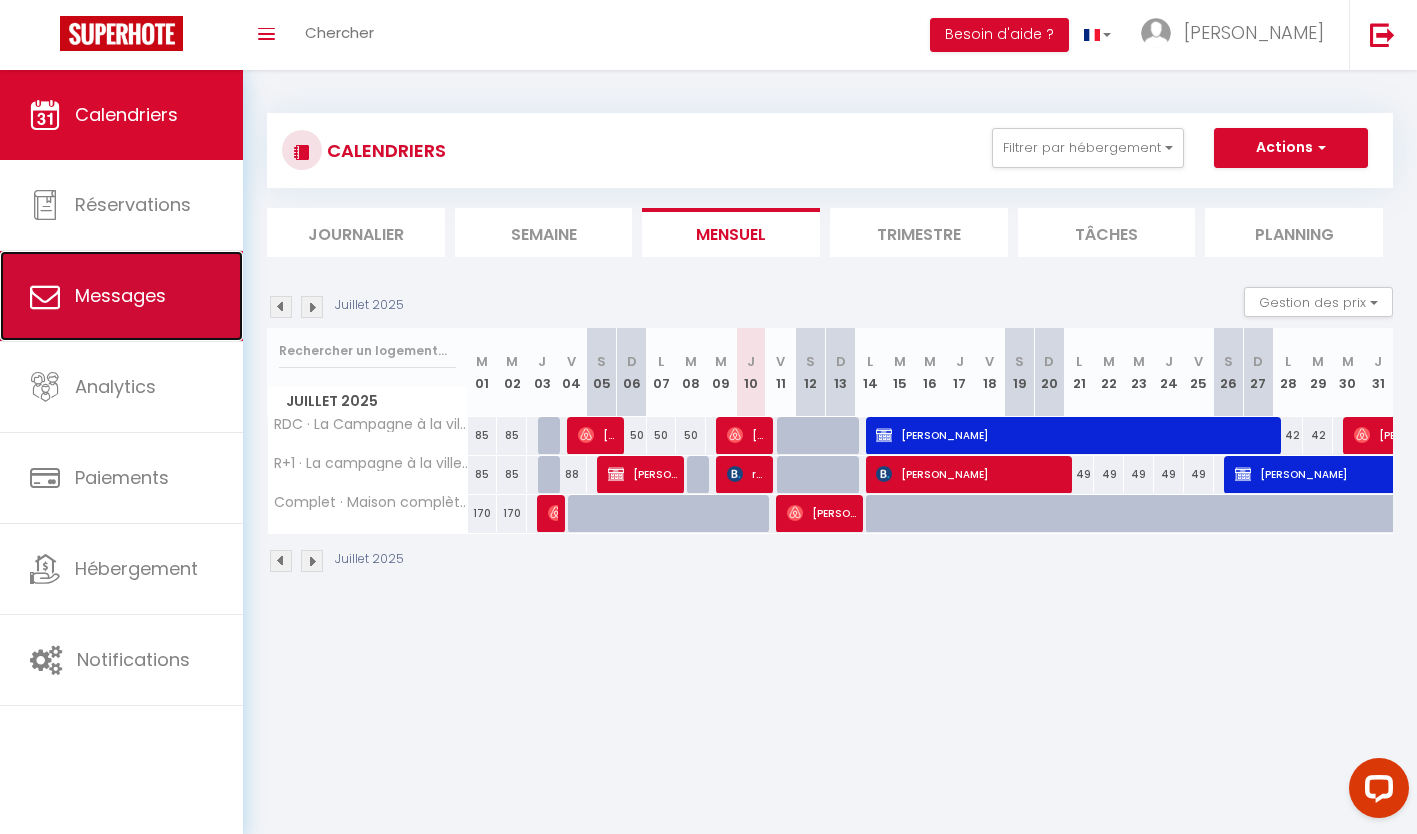 click on "Messages" at bounding box center [121, 296] 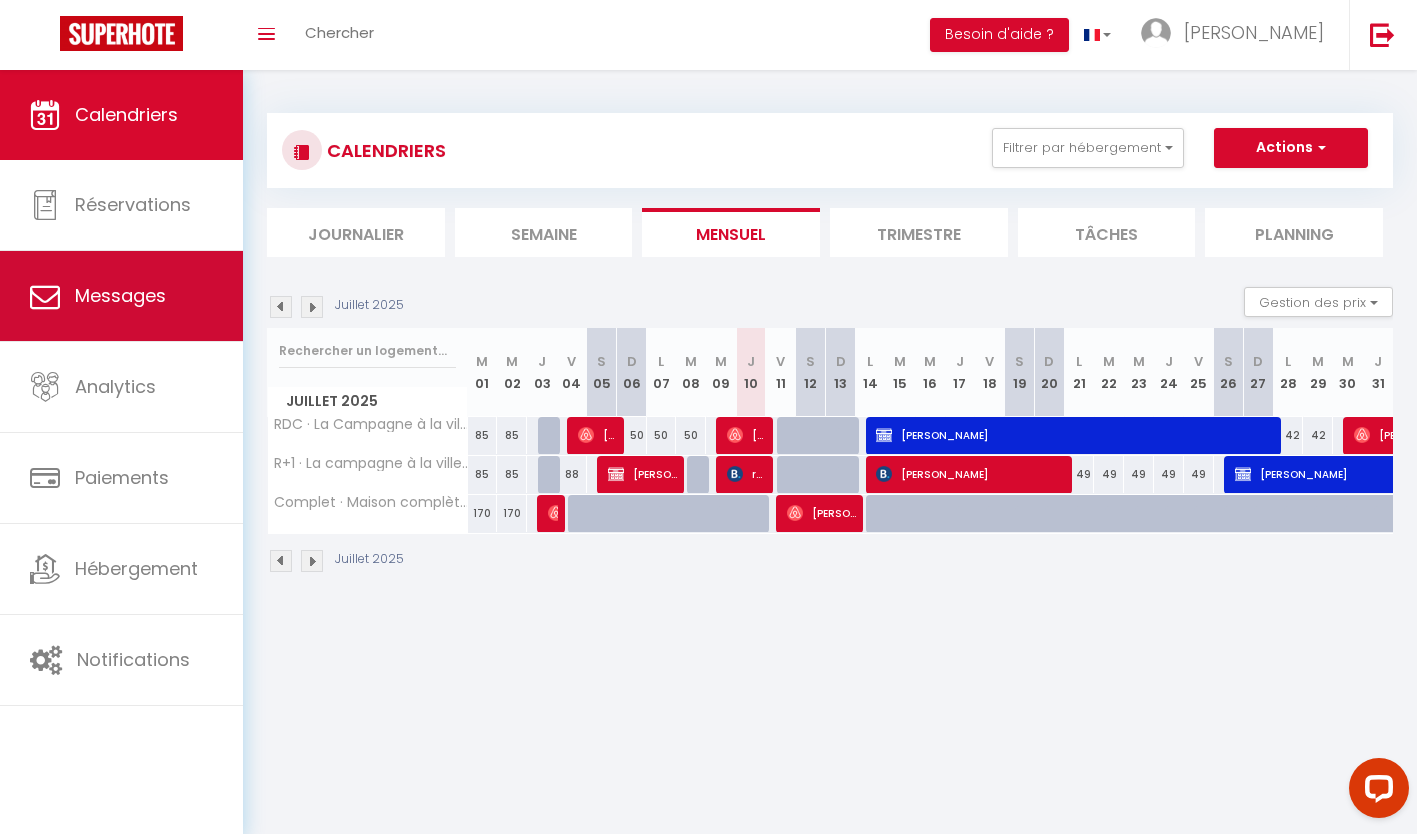 select on "message" 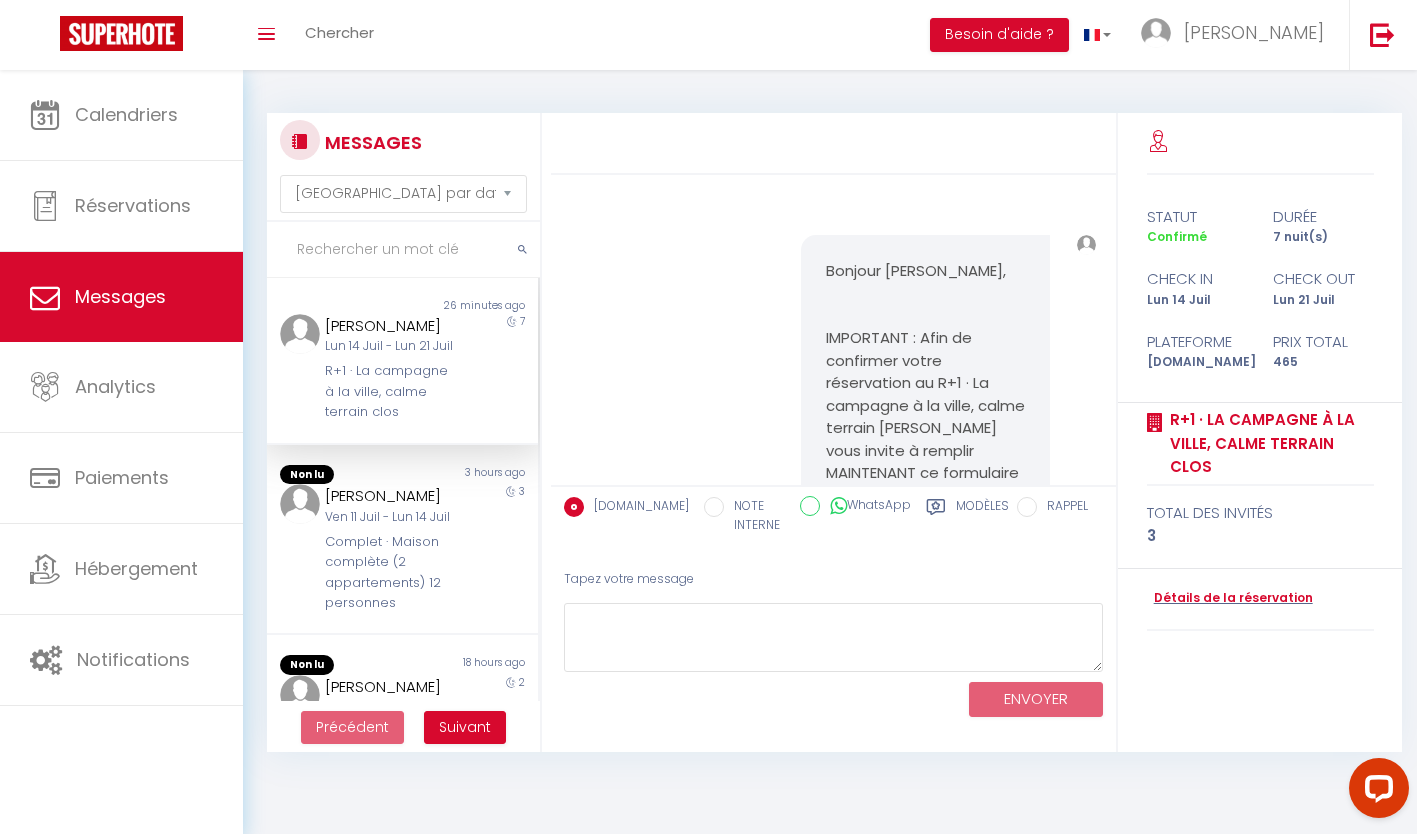 scroll, scrollTop: 2513, scrollLeft: 0, axis: vertical 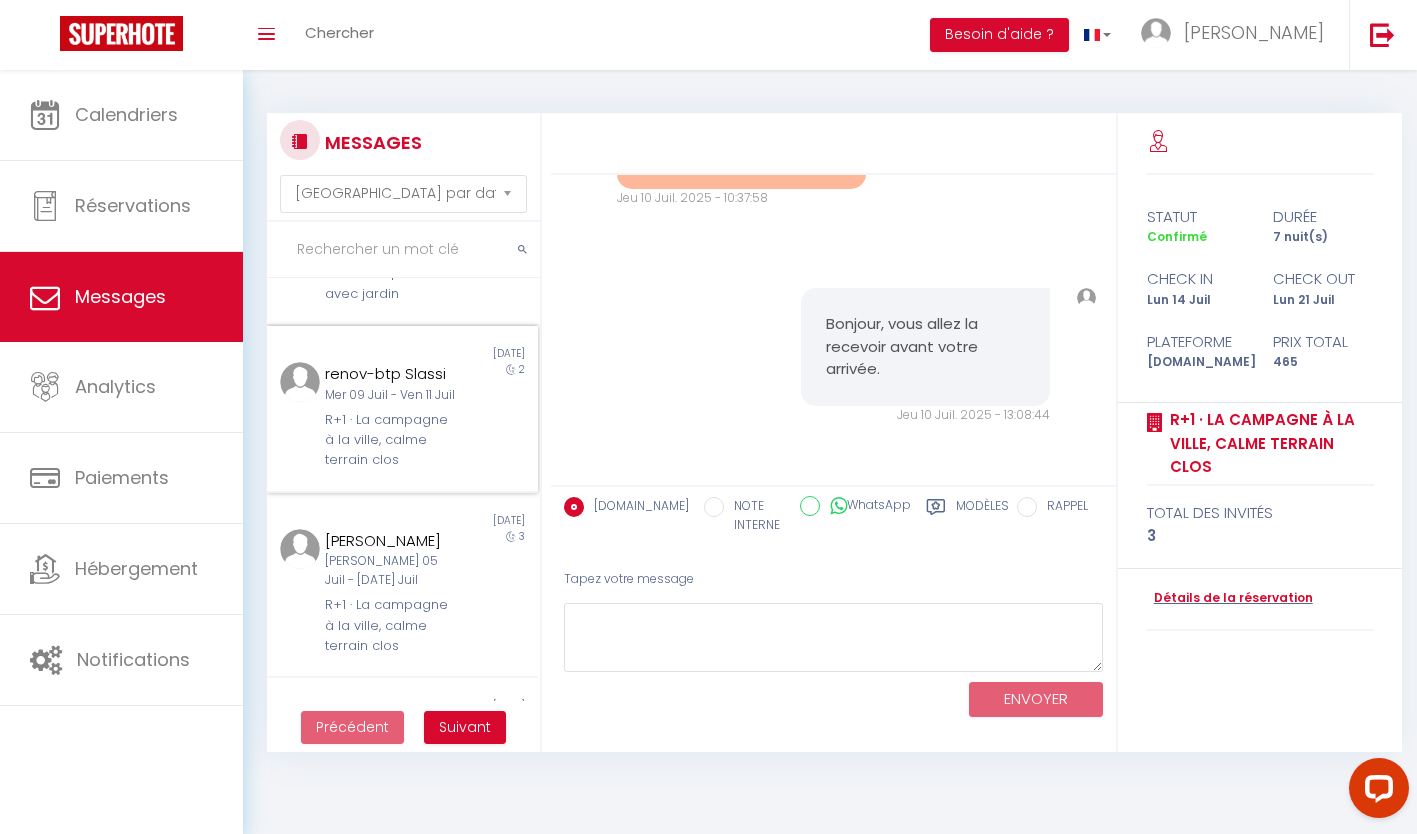 click on "Mer 09 Juil - Ven 11 Juil" at bounding box center (391, 395) 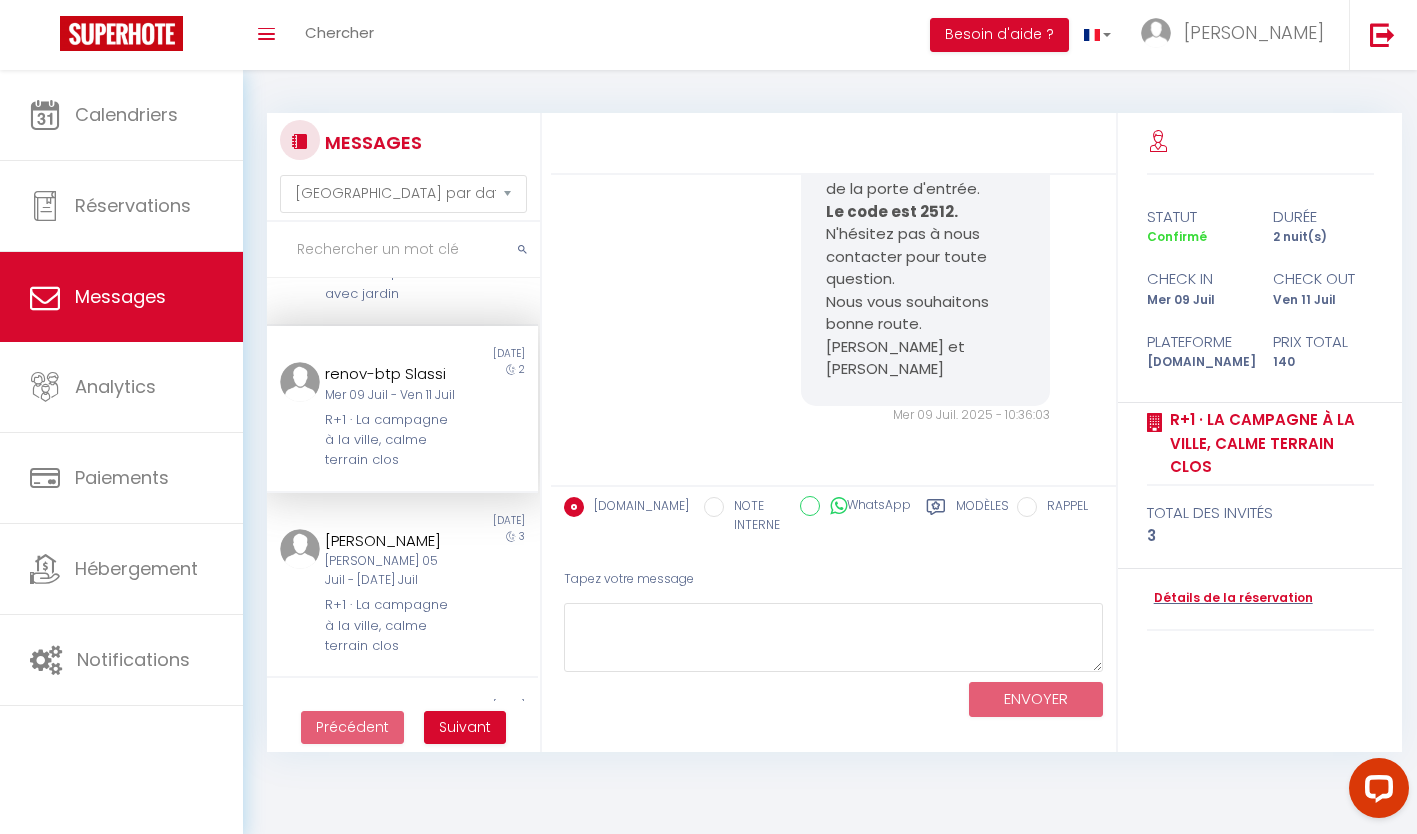 scroll, scrollTop: 962, scrollLeft: 0, axis: vertical 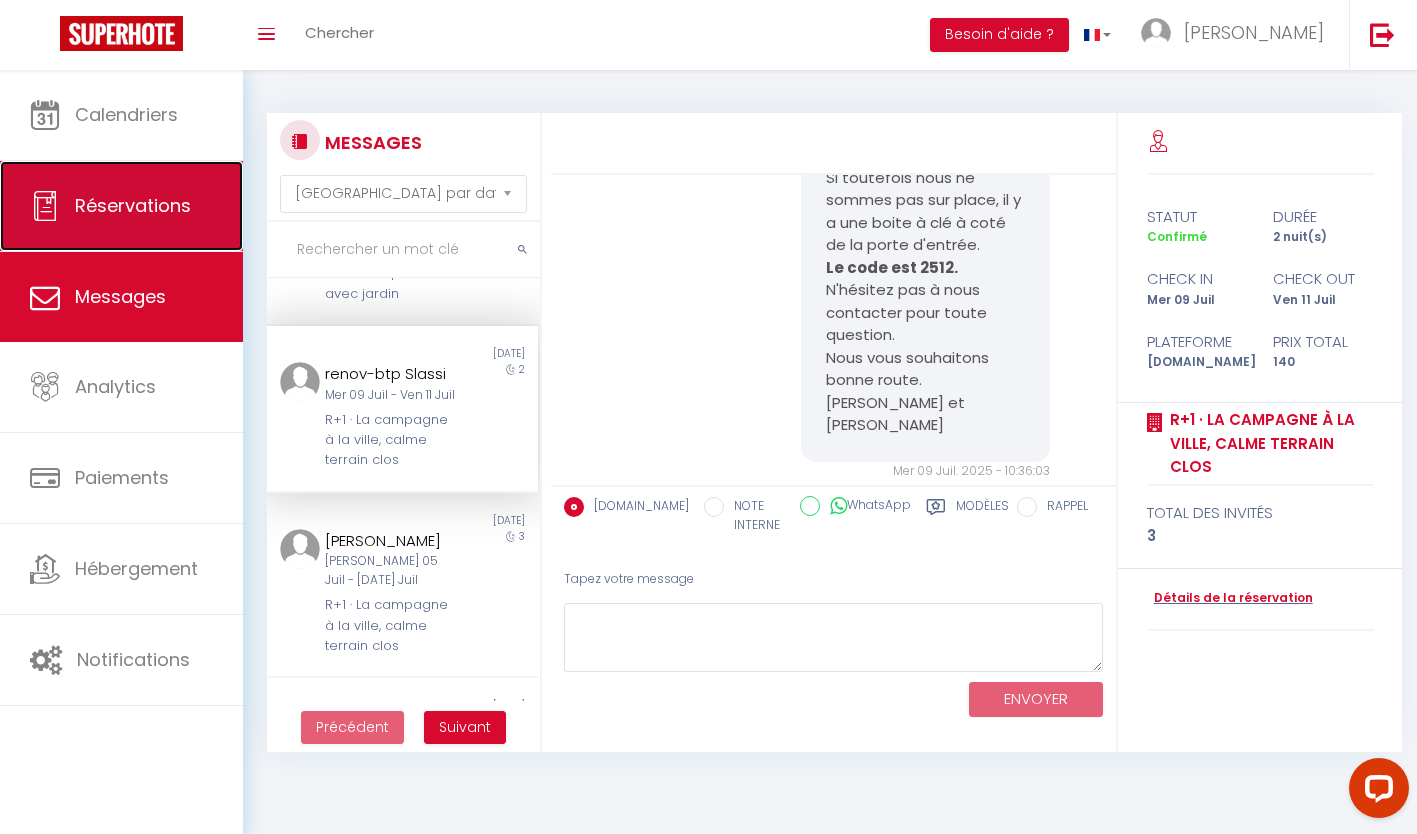 click on "Réservations" at bounding box center (121, 206) 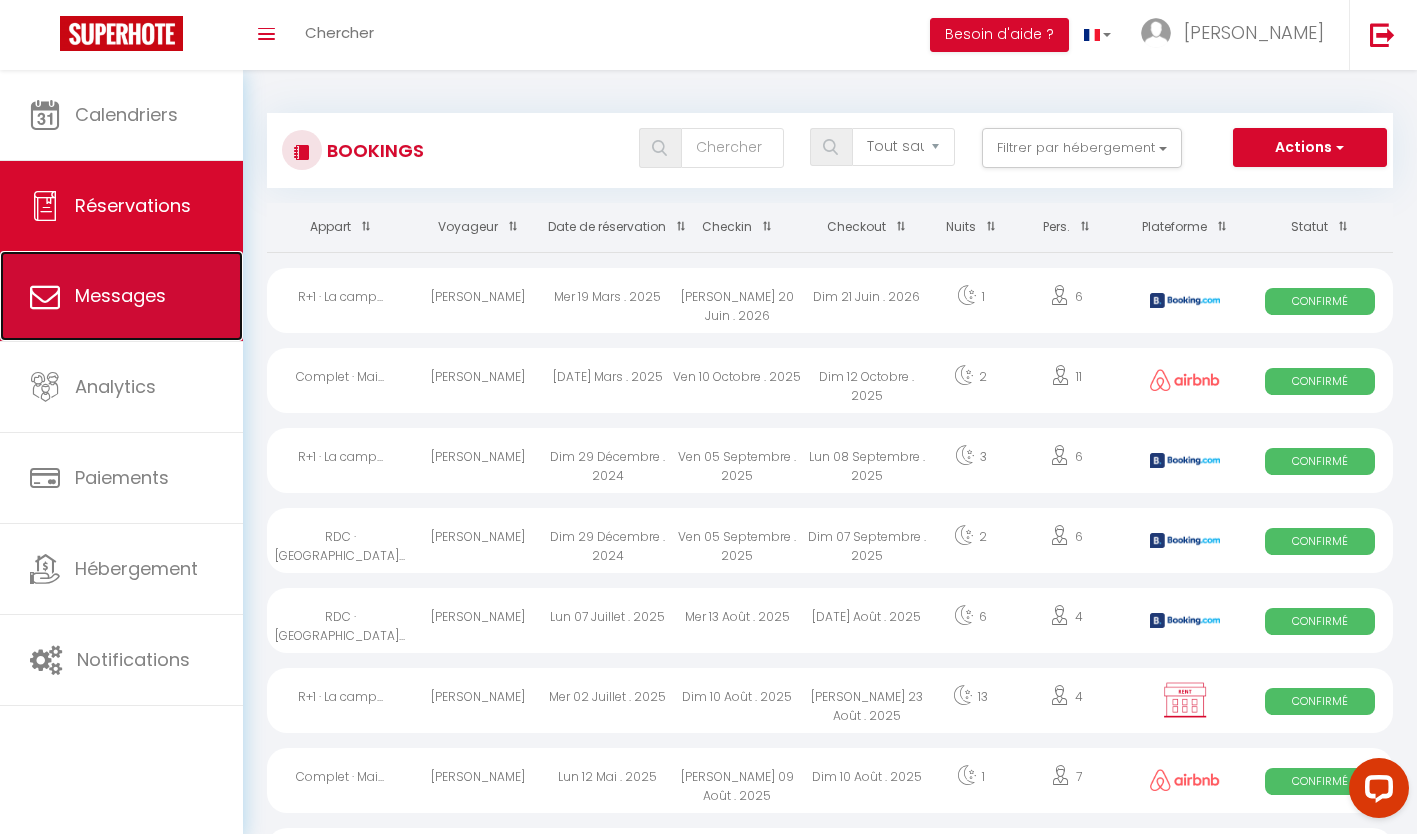 click on "Messages" at bounding box center [121, 296] 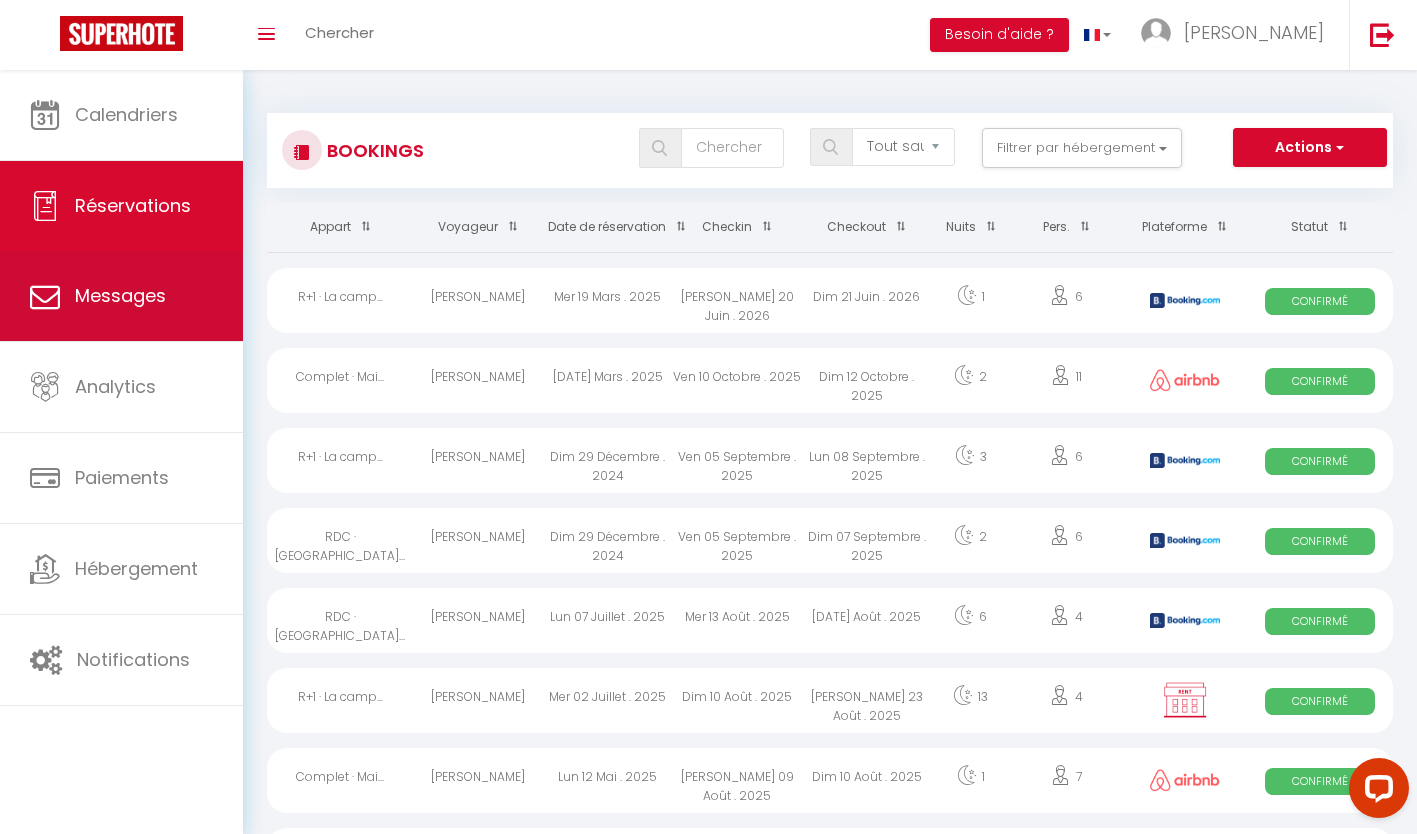 select on "message" 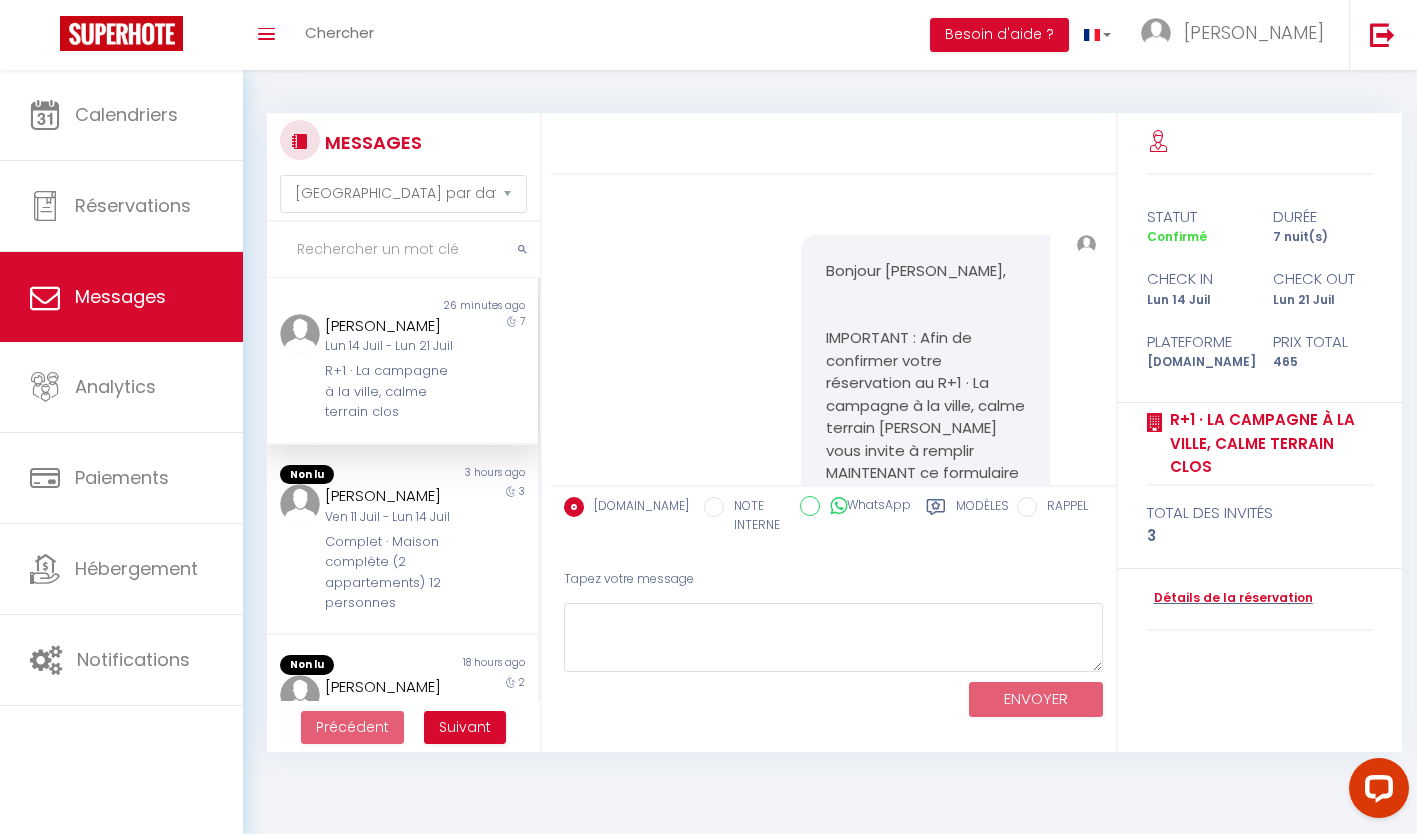 scroll, scrollTop: 2513, scrollLeft: 0, axis: vertical 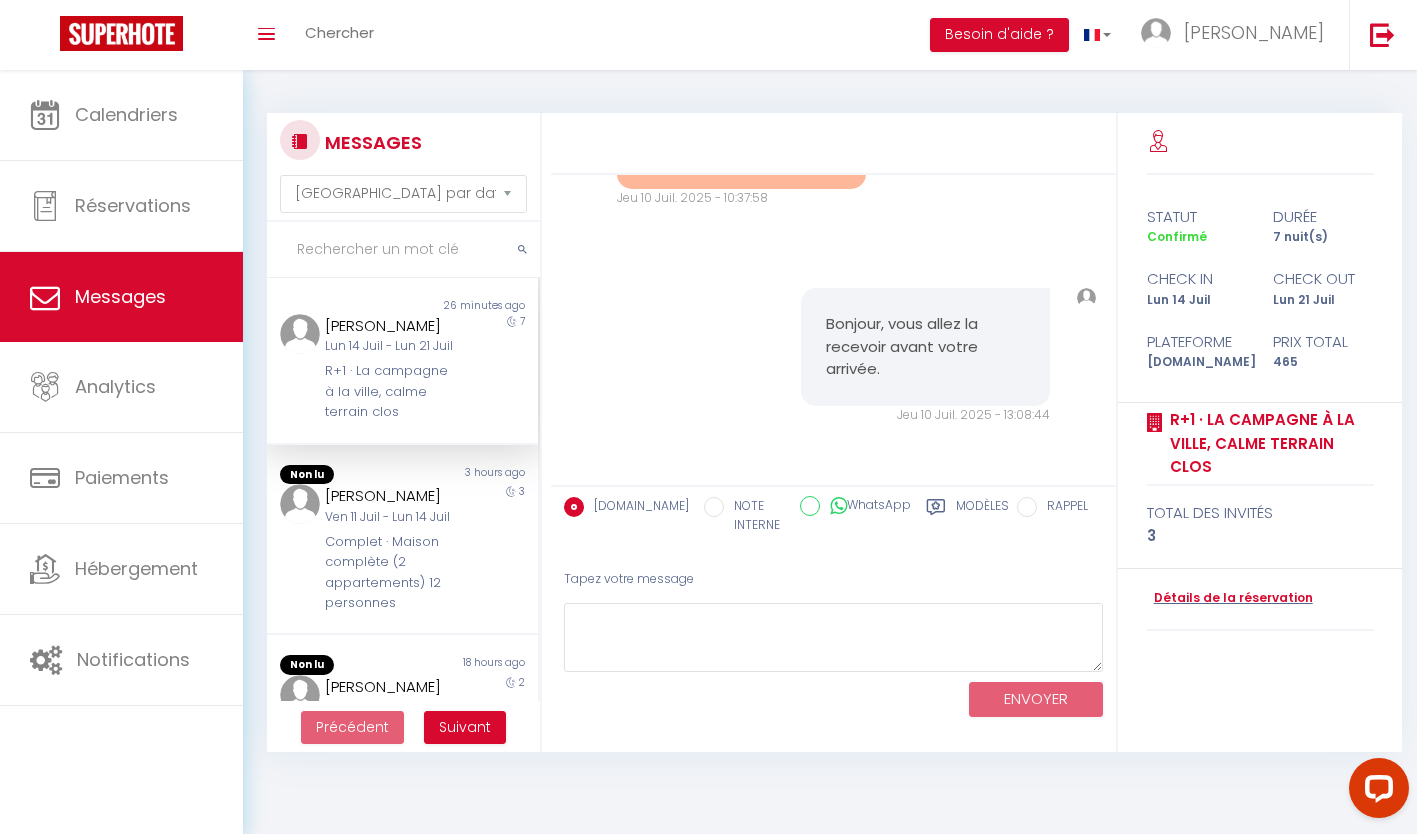 click on "Lun 14 Juil - Lun 21 Juil" at bounding box center (391, 346) 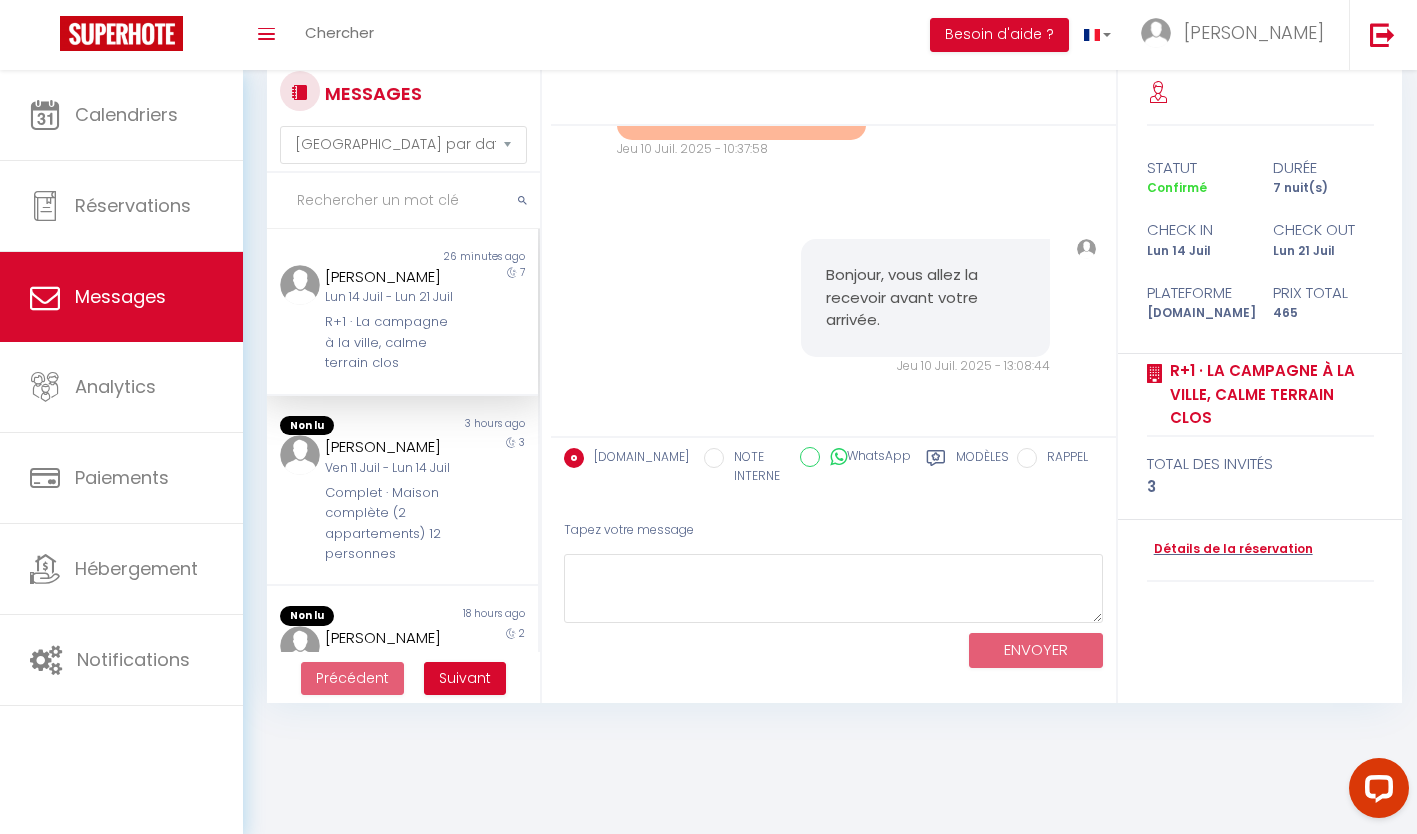 scroll, scrollTop: 70, scrollLeft: 0, axis: vertical 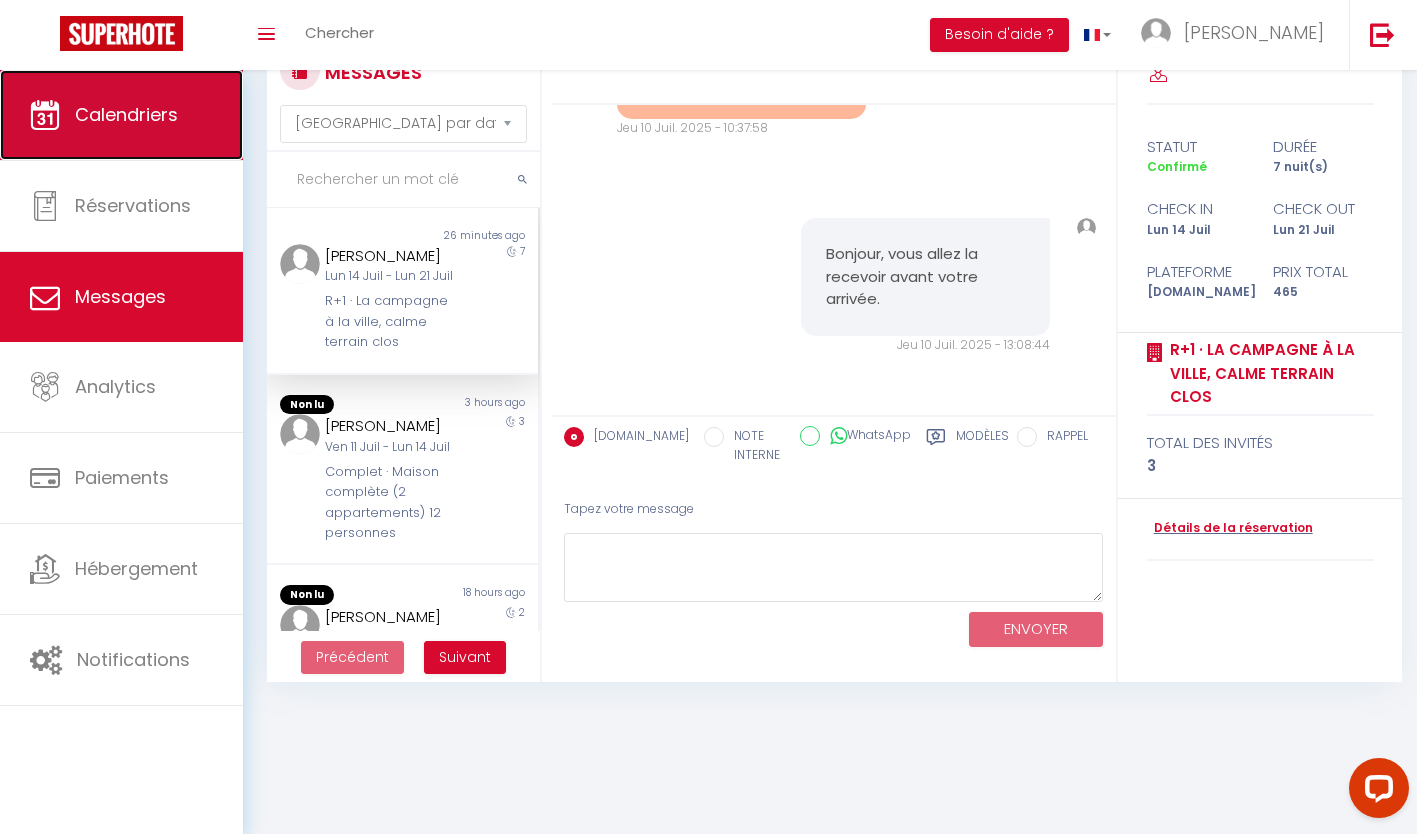 click on "Calendriers" at bounding box center (121, 115) 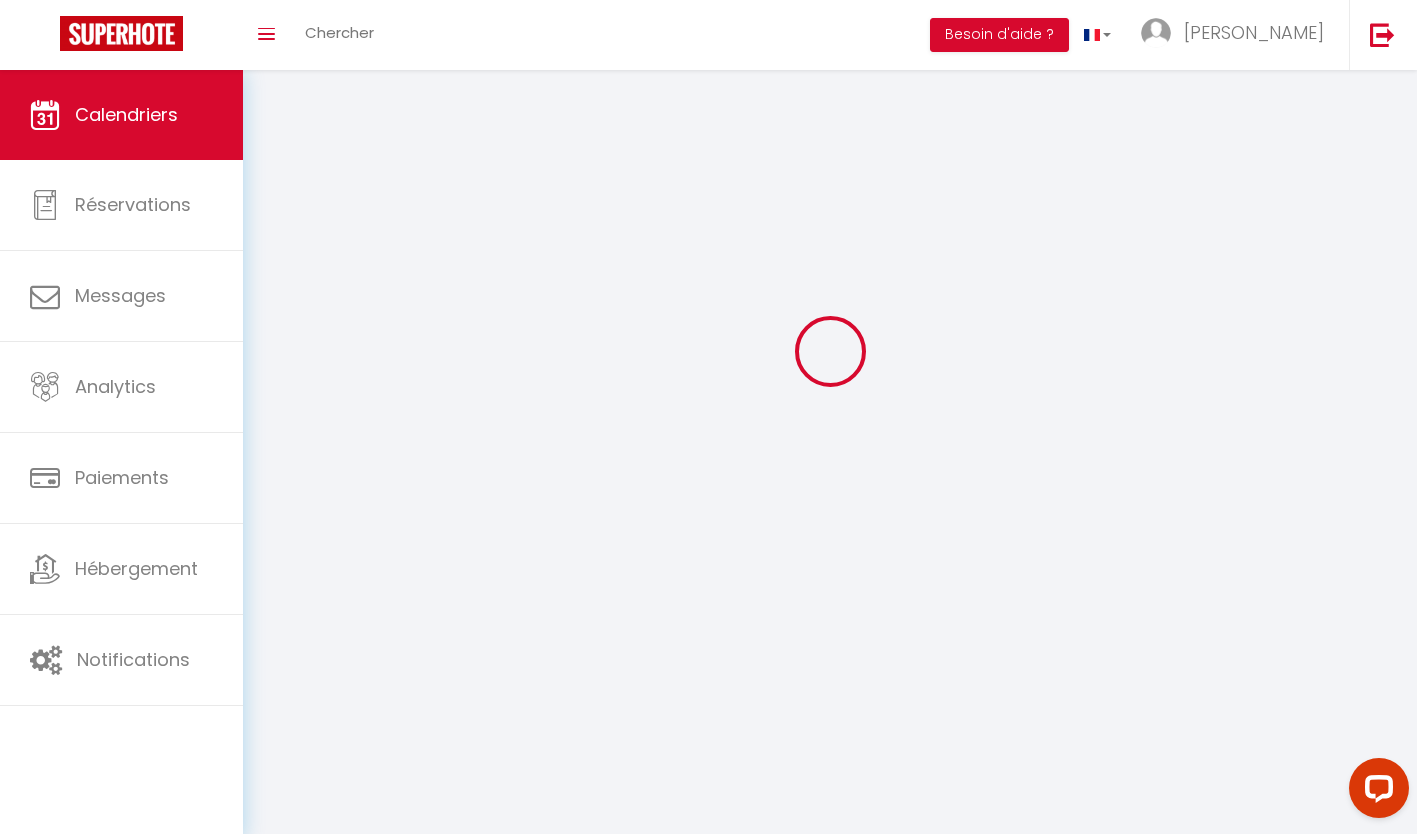 scroll, scrollTop: 0, scrollLeft: 0, axis: both 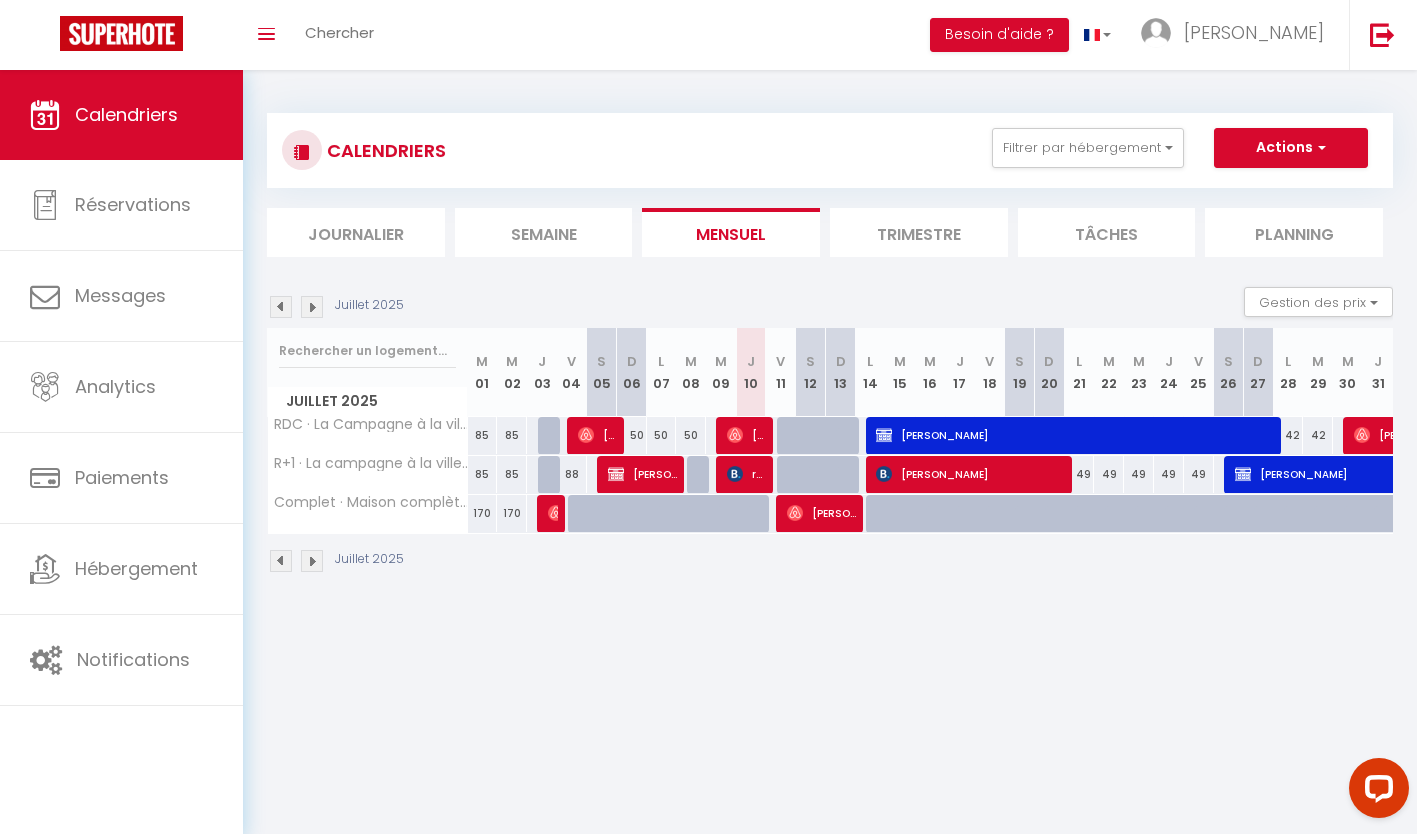 click on "Trimestre" at bounding box center [919, 232] 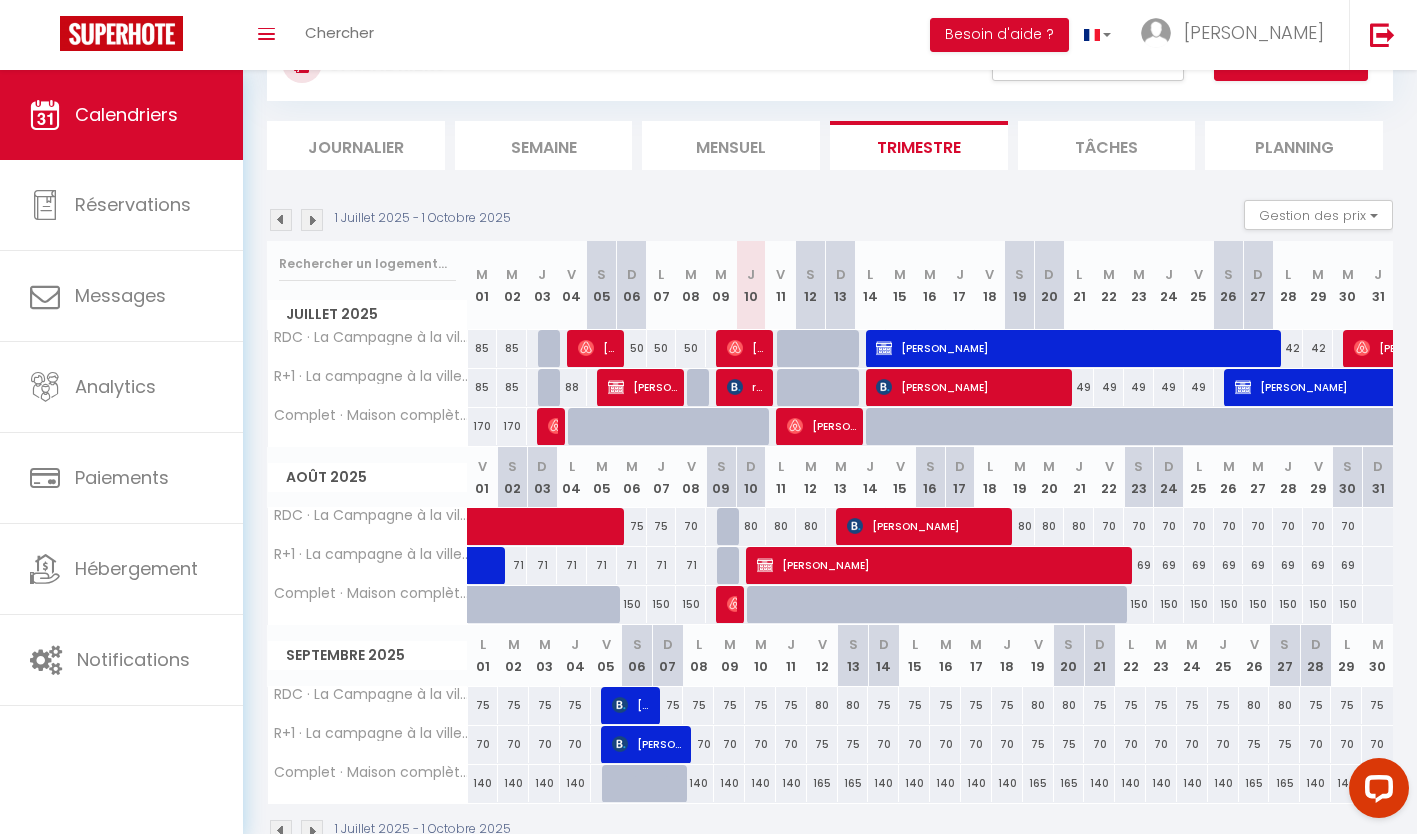 scroll, scrollTop: 100, scrollLeft: 0, axis: vertical 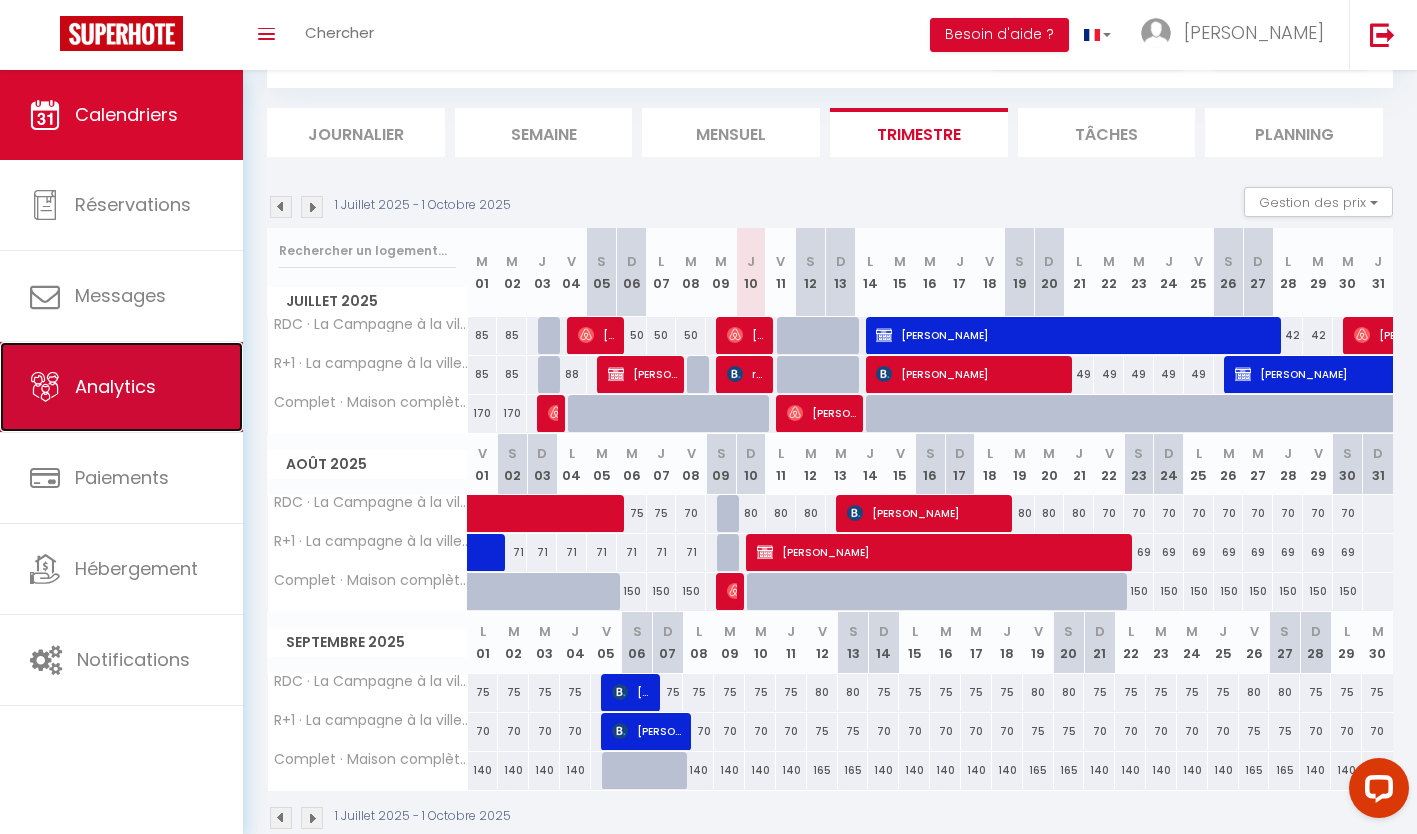 click on "Analytics" at bounding box center (115, 386) 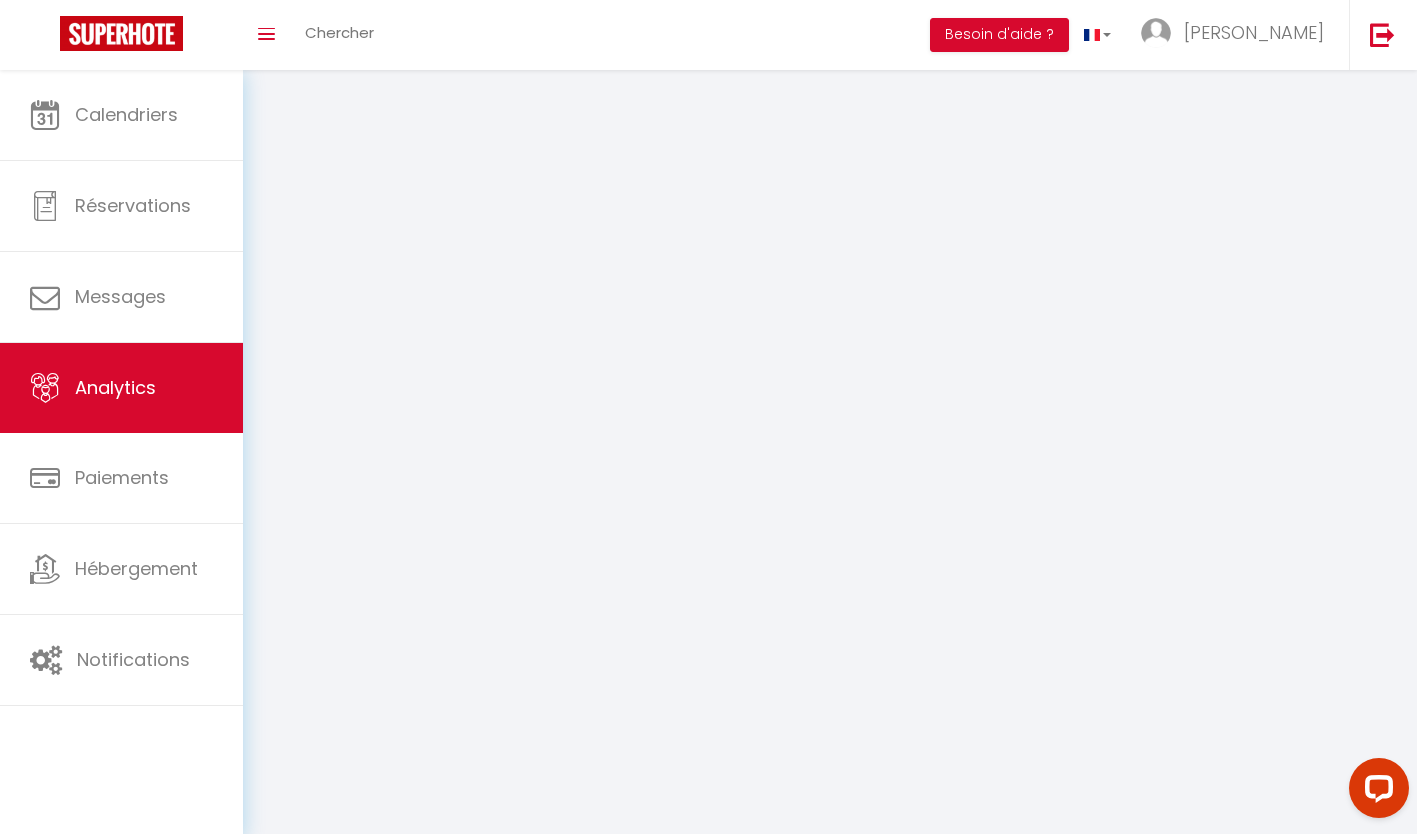 scroll, scrollTop: 0, scrollLeft: 0, axis: both 